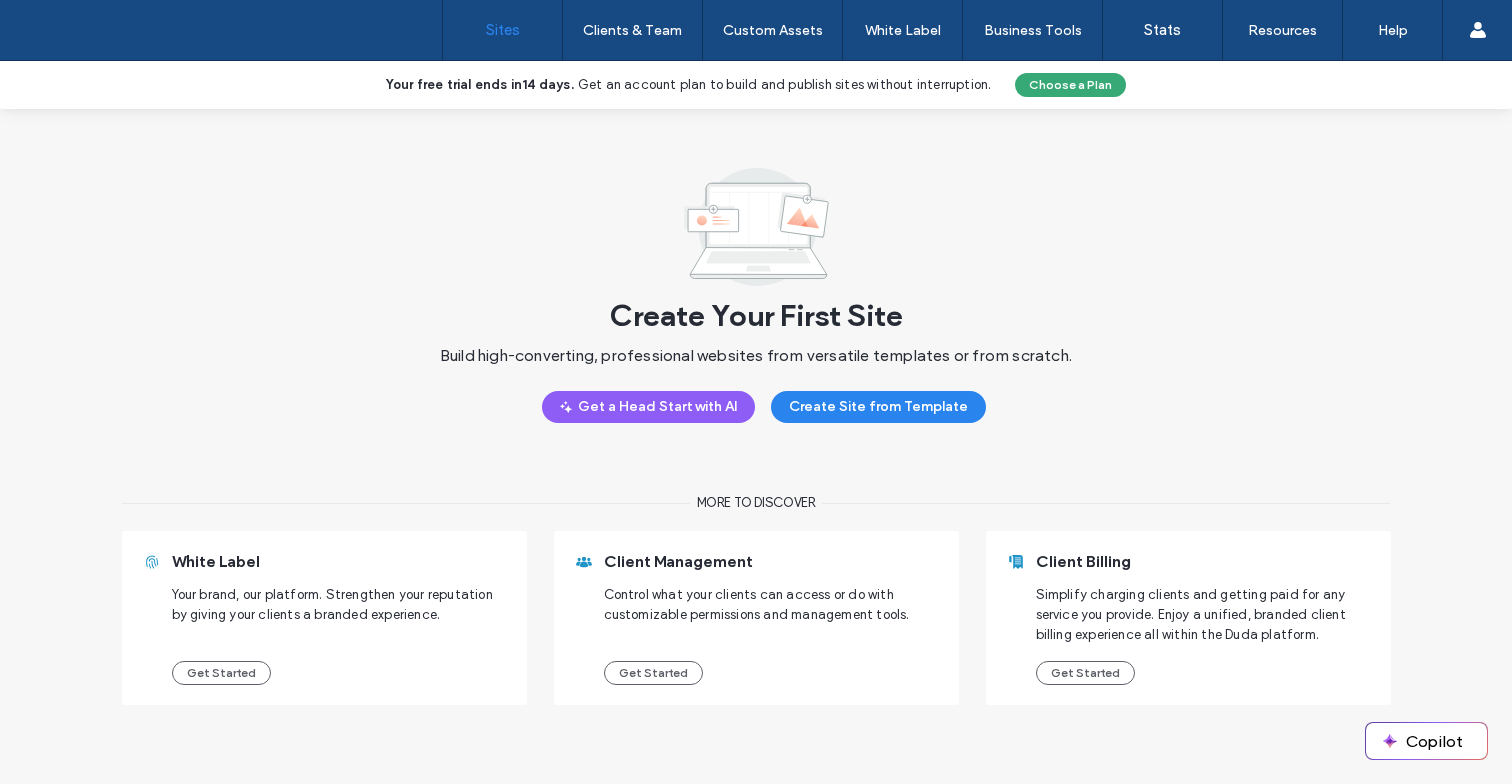 scroll, scrollTop: 0, scrollLeft: 0, axis: both 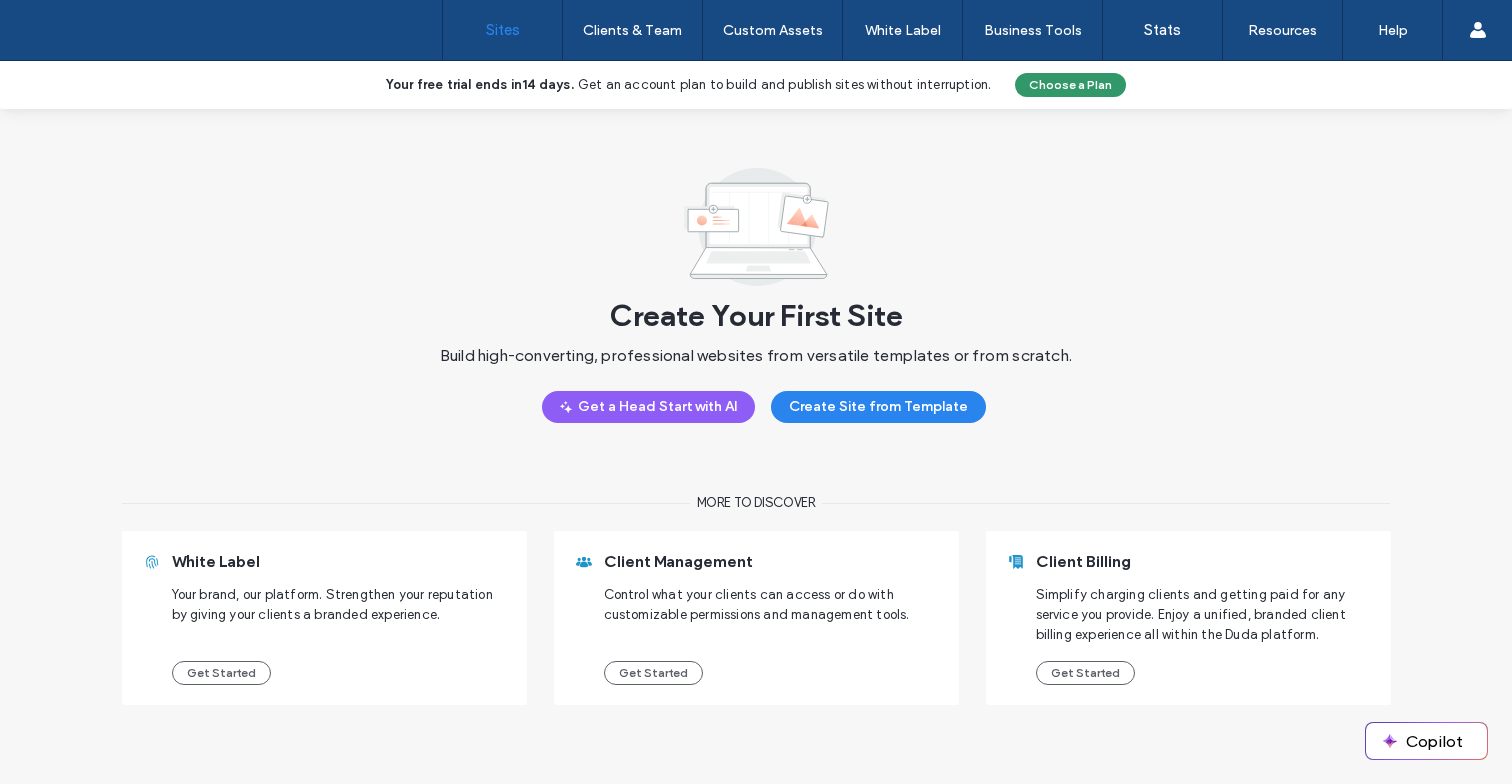 click on "Choose a Plan" at bounding box center (1070, 85) 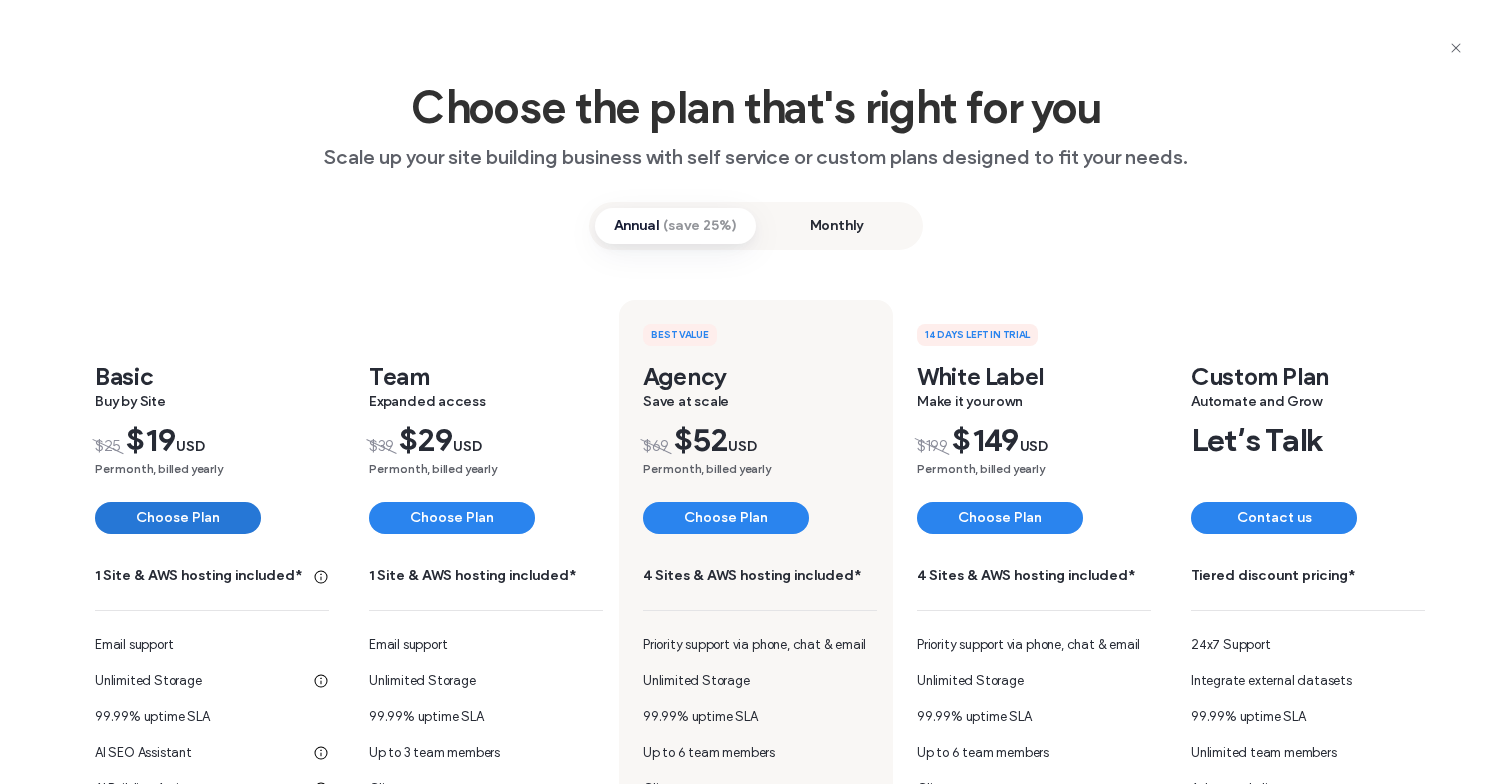 click on "Choose Plan" at bounding box center (178, 518) 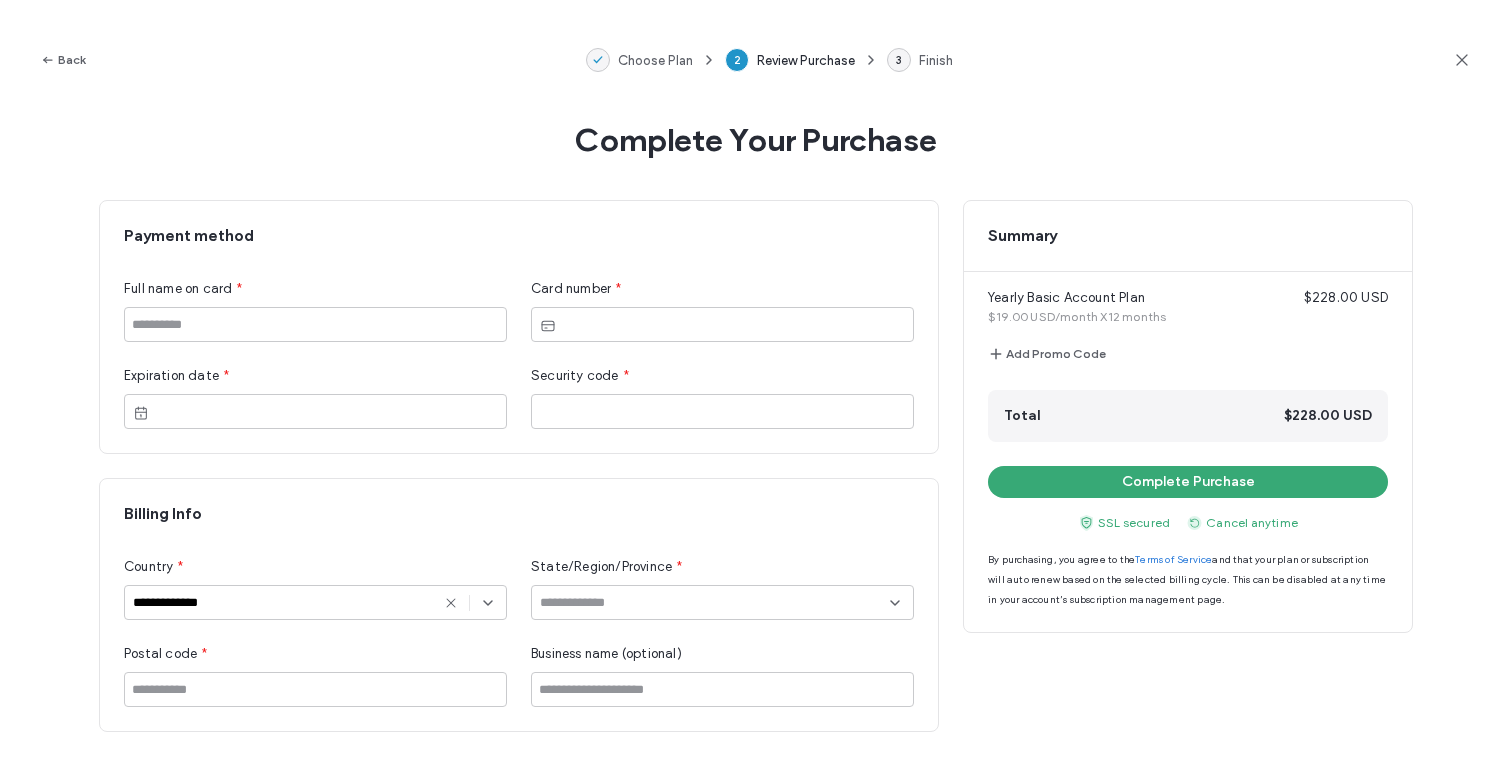 click at bounding box center [327, 412] 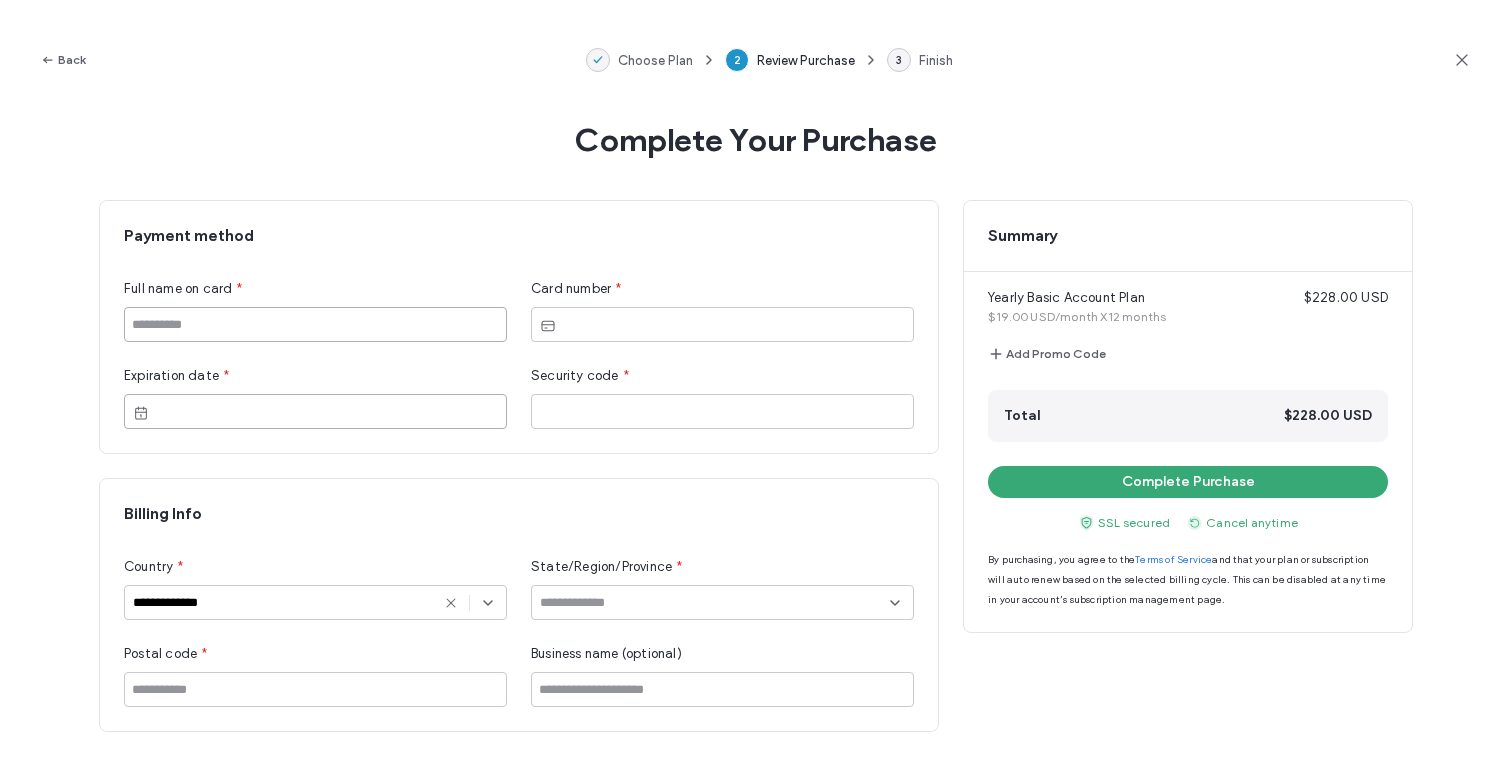 click at bounding box center [315, 324] 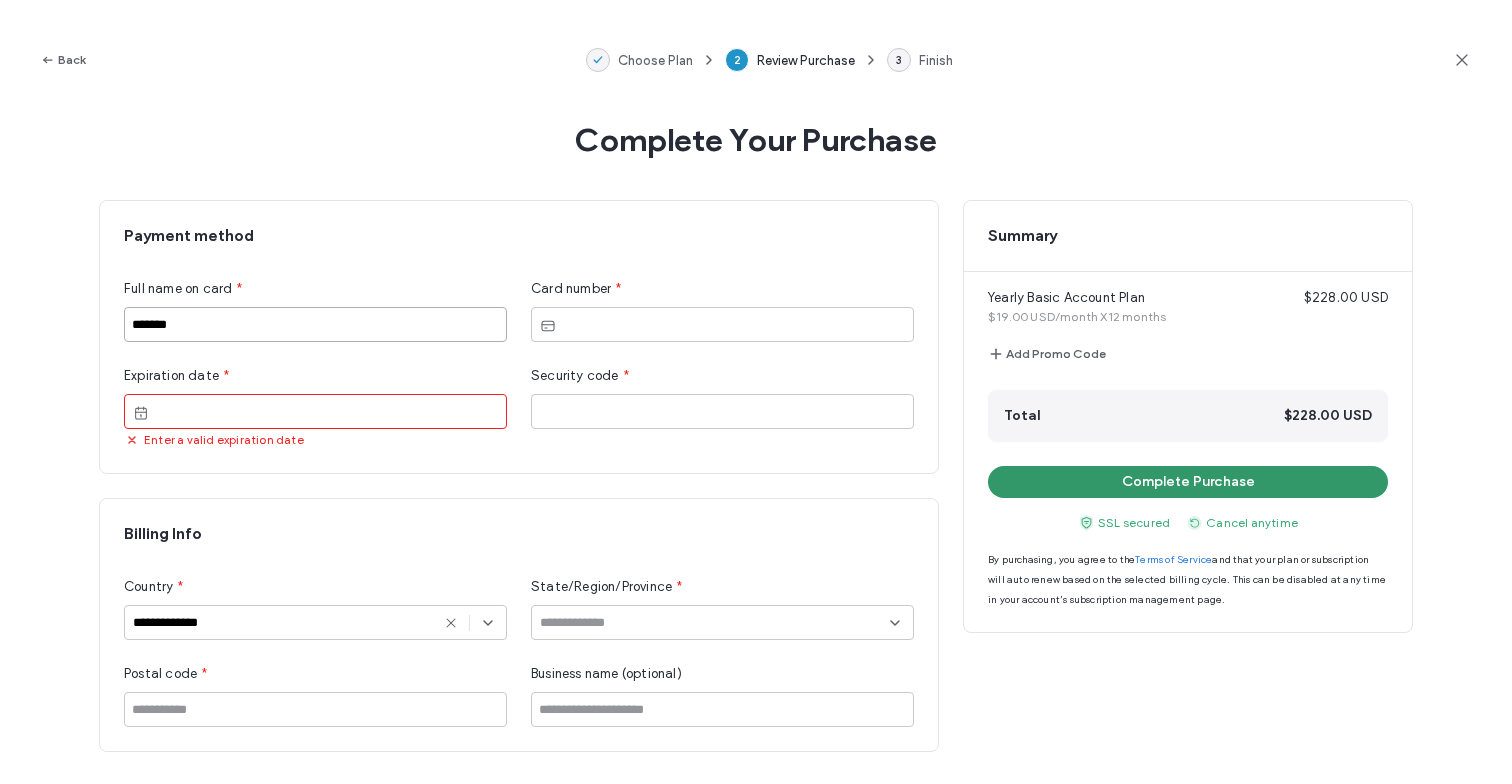type on "*******" 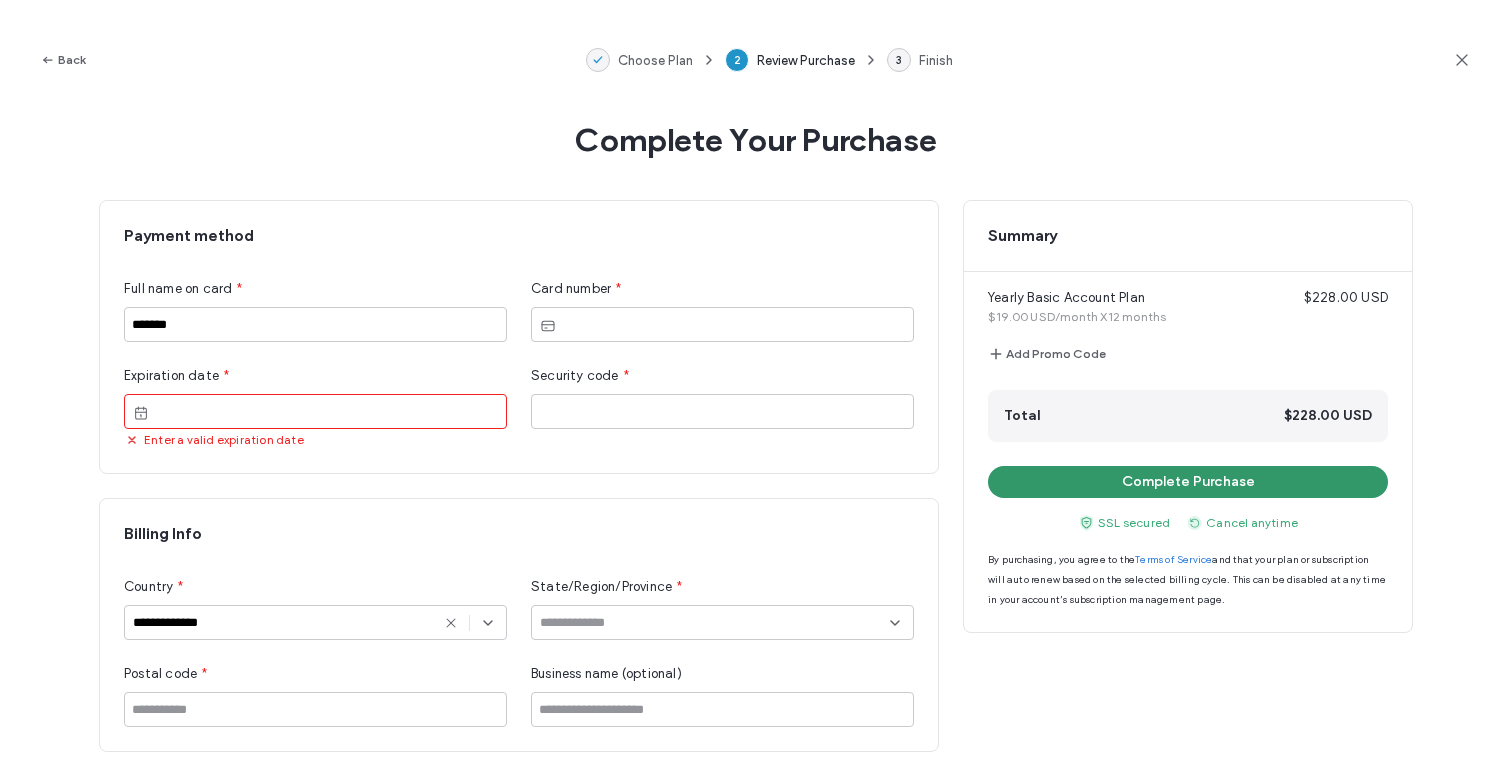 click on "Complete Purchase" at bounding box center (1188, 482) 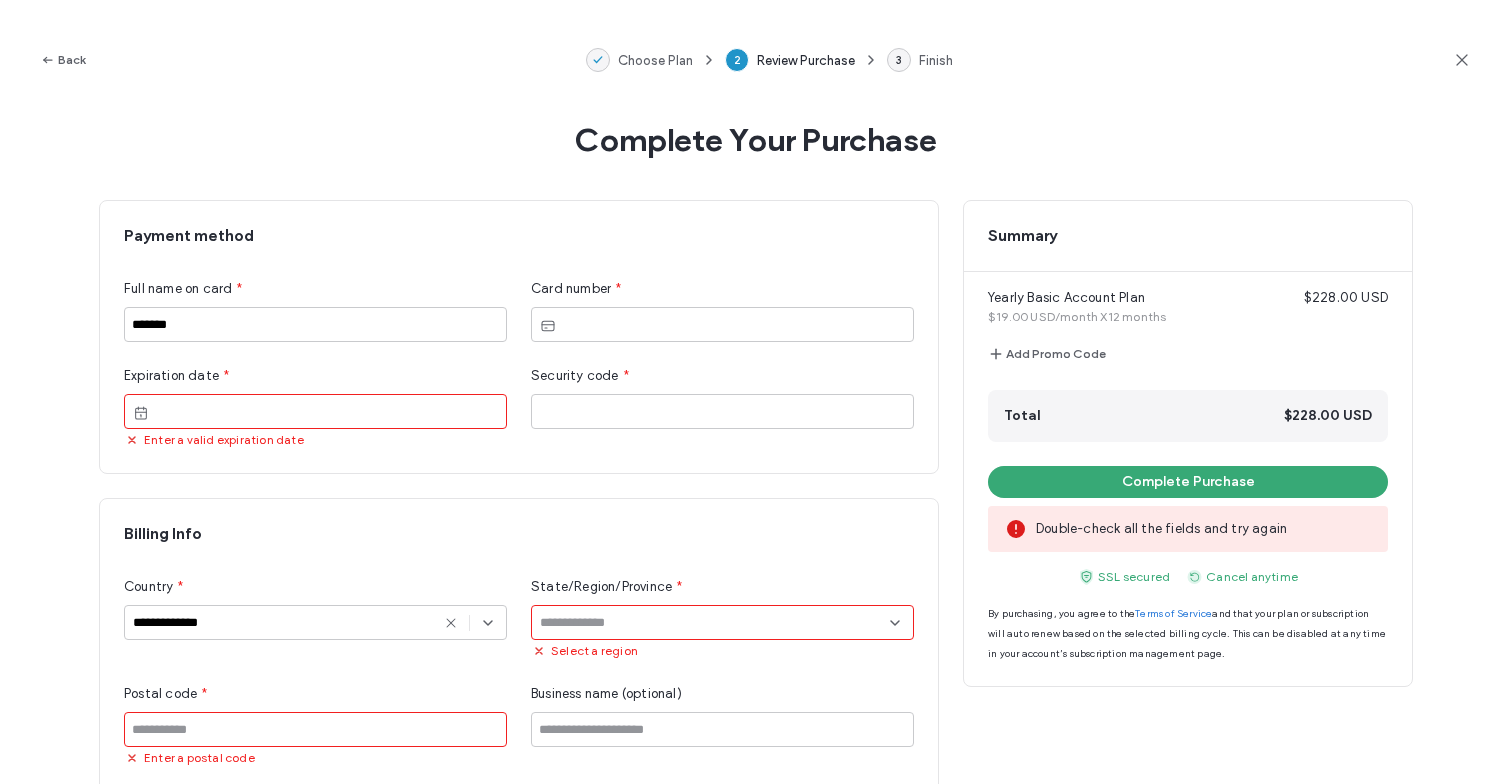 click at bounding box center (715, 623) 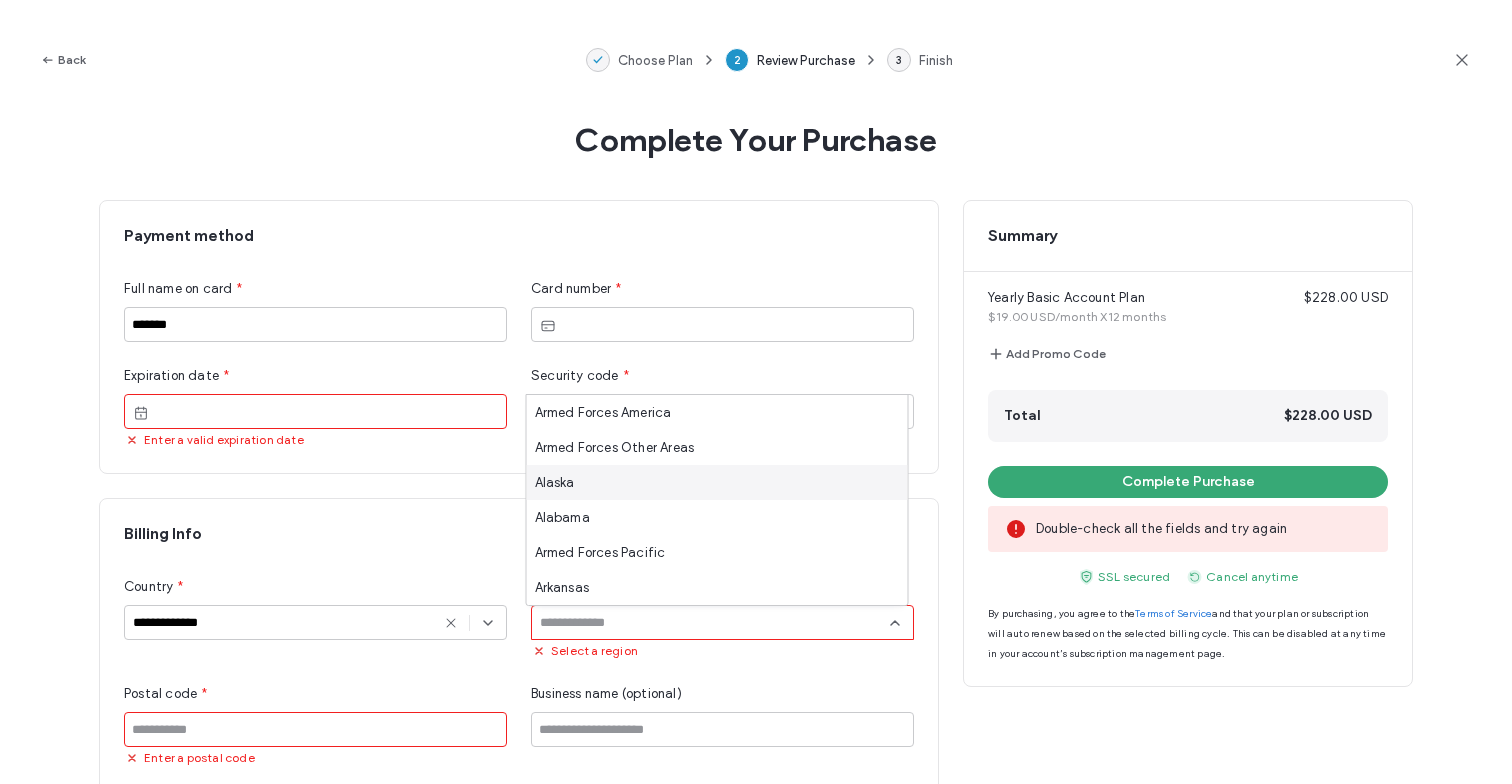 click on "Alaska" at bounding box center [717, 482] 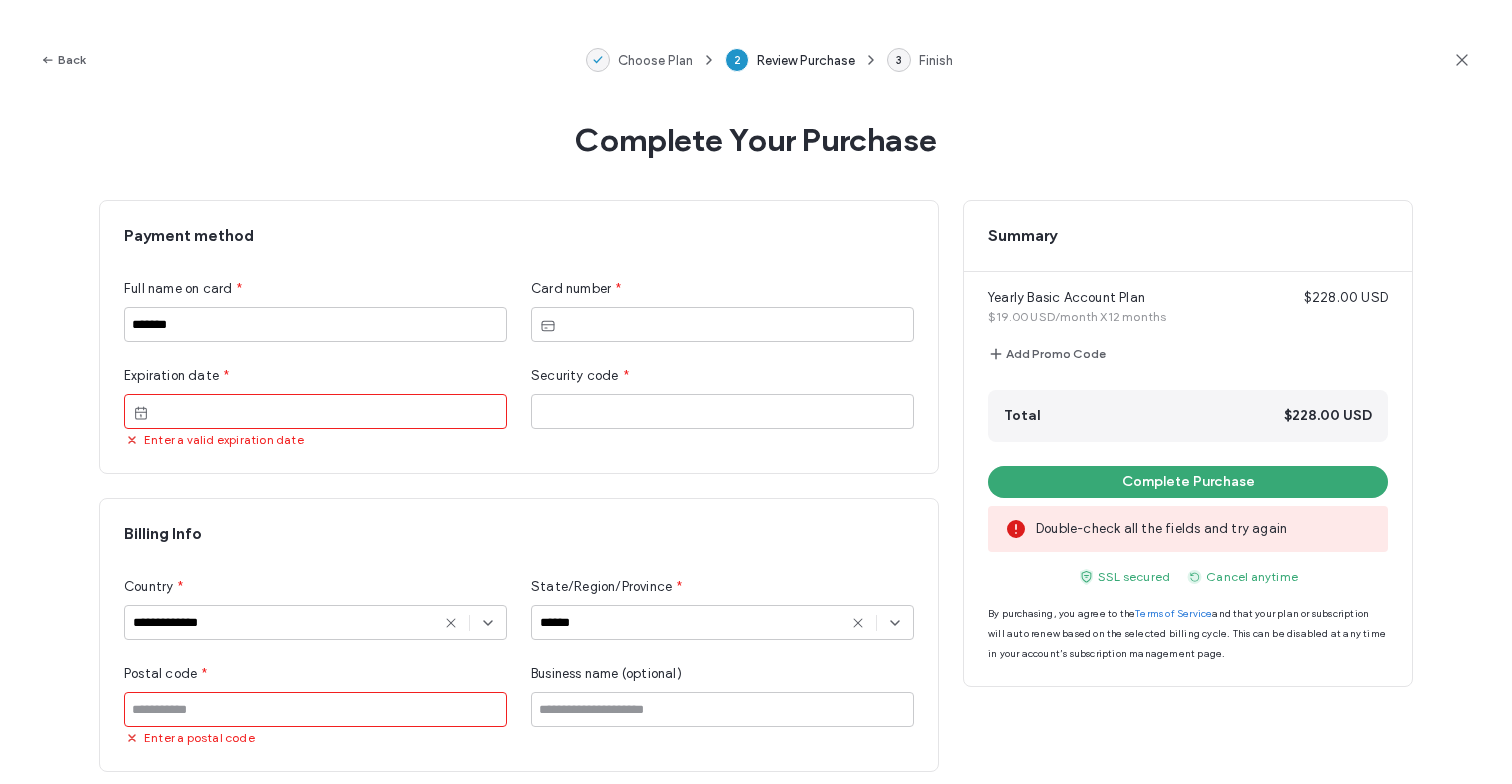 click at bounding box center (315, 709) 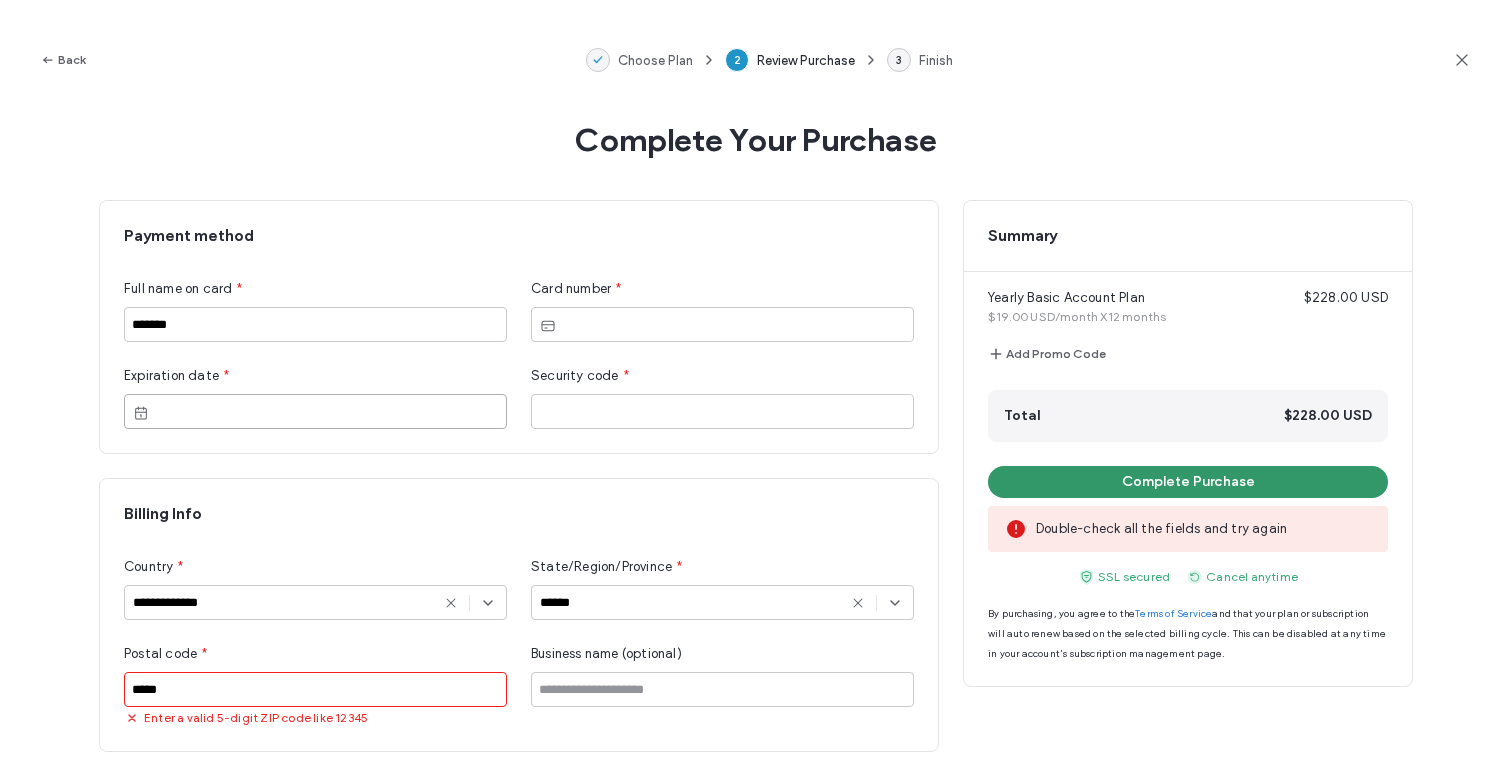 click on "Complete Purchase" at bounding box center [1188, 482] 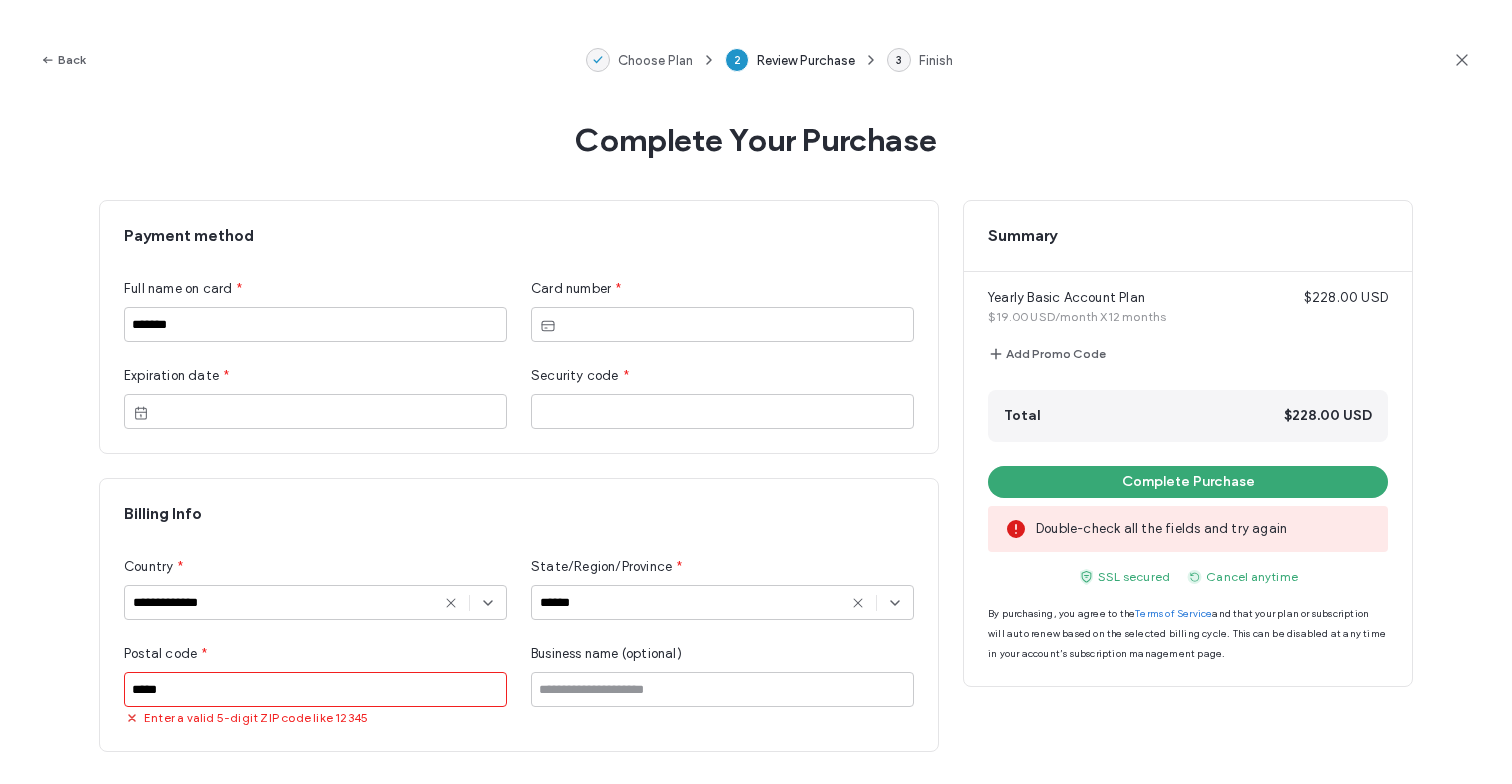 click on "*****" at bounding box center [315, 689] 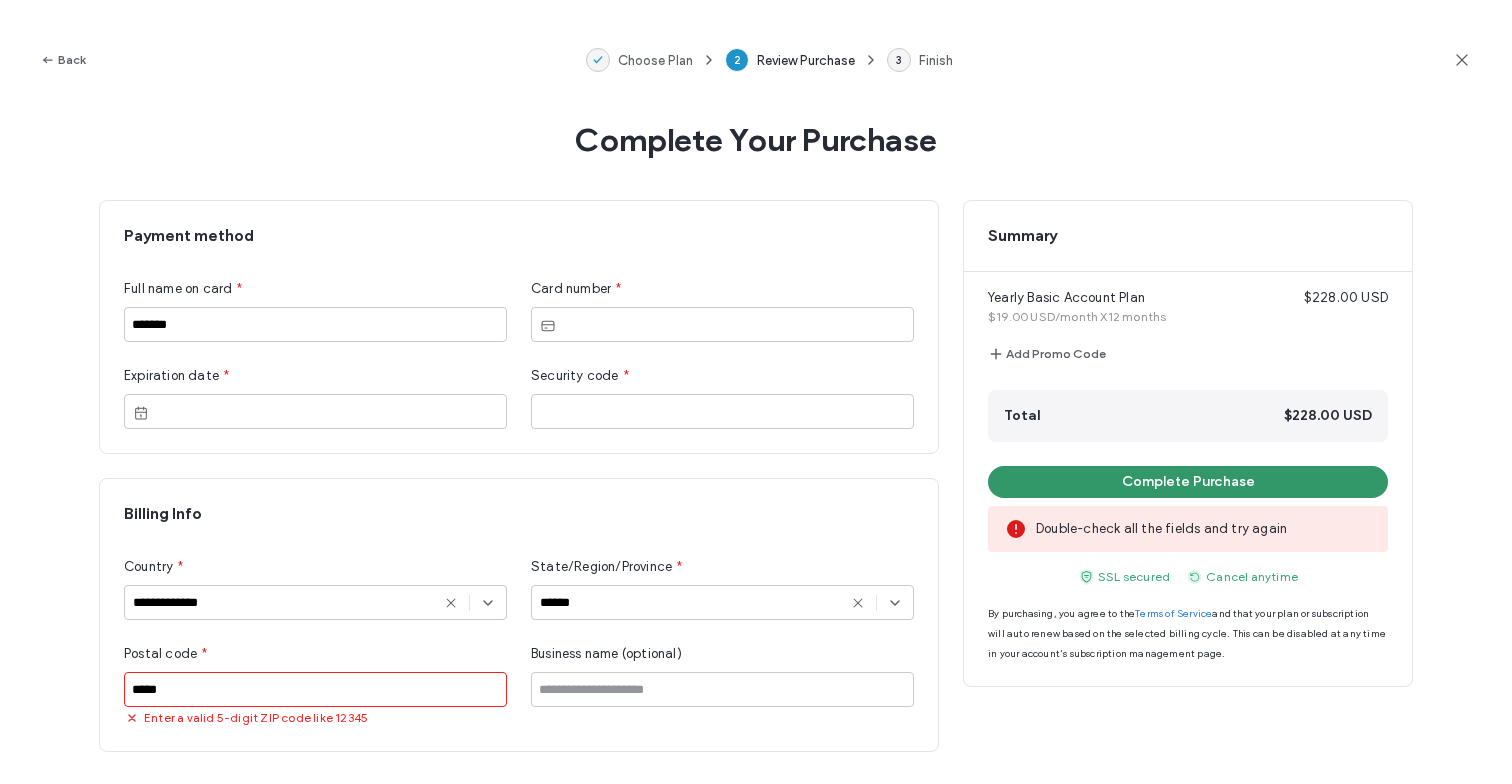 click on "Complete Purchase" at bounding box center [1188, 482] 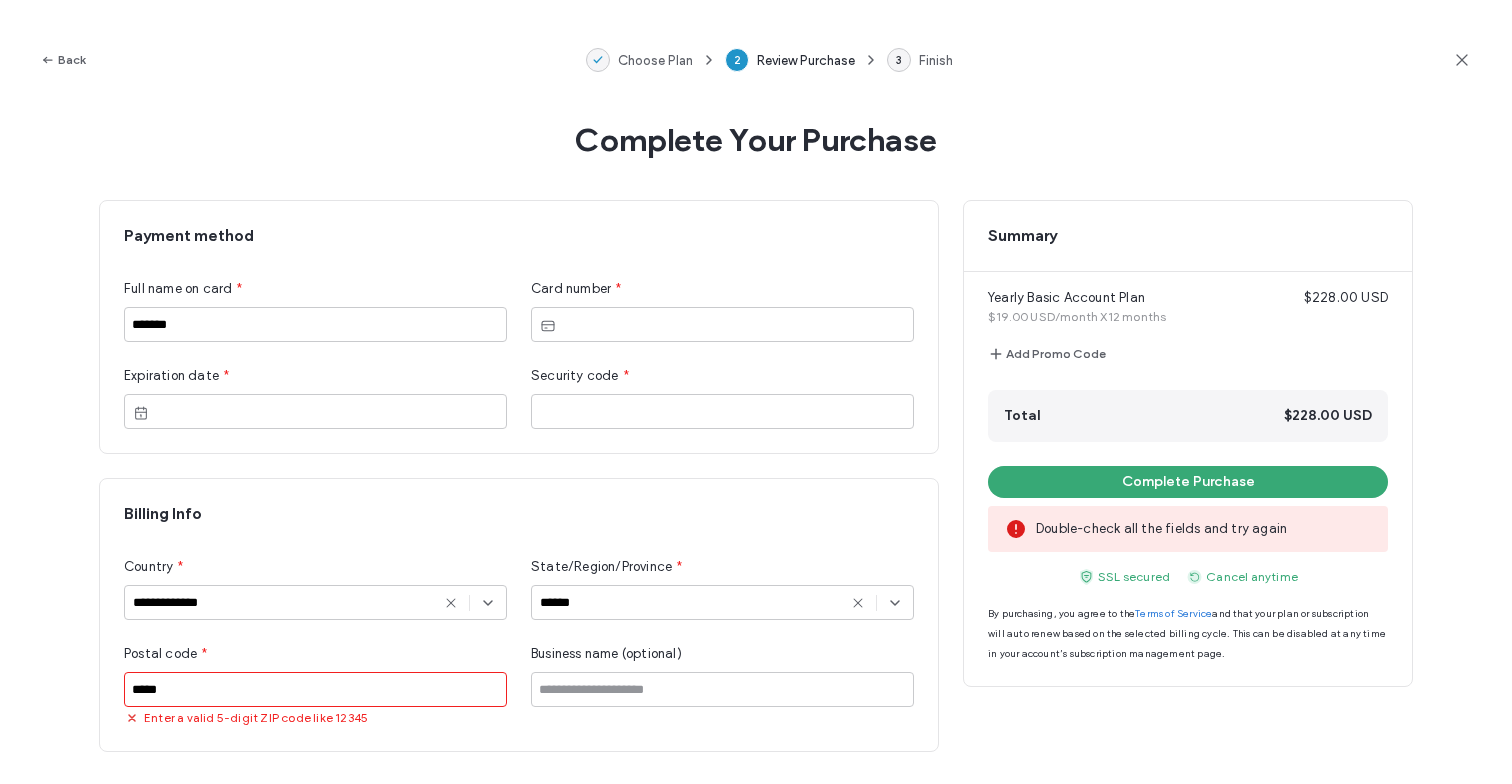 click on "*****" at bounding box center (315, 689) 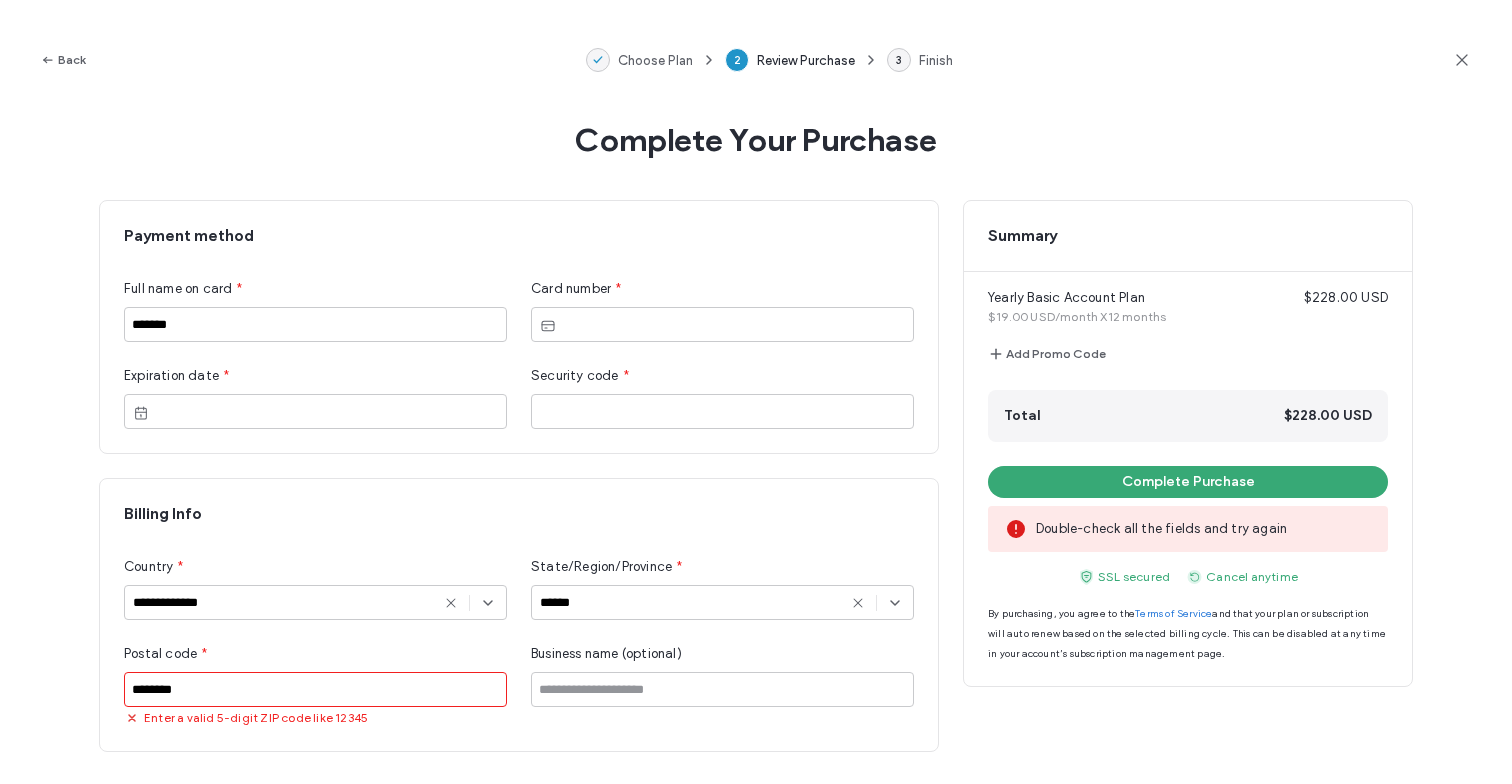 click on "********" at bounding box center [315, 689] 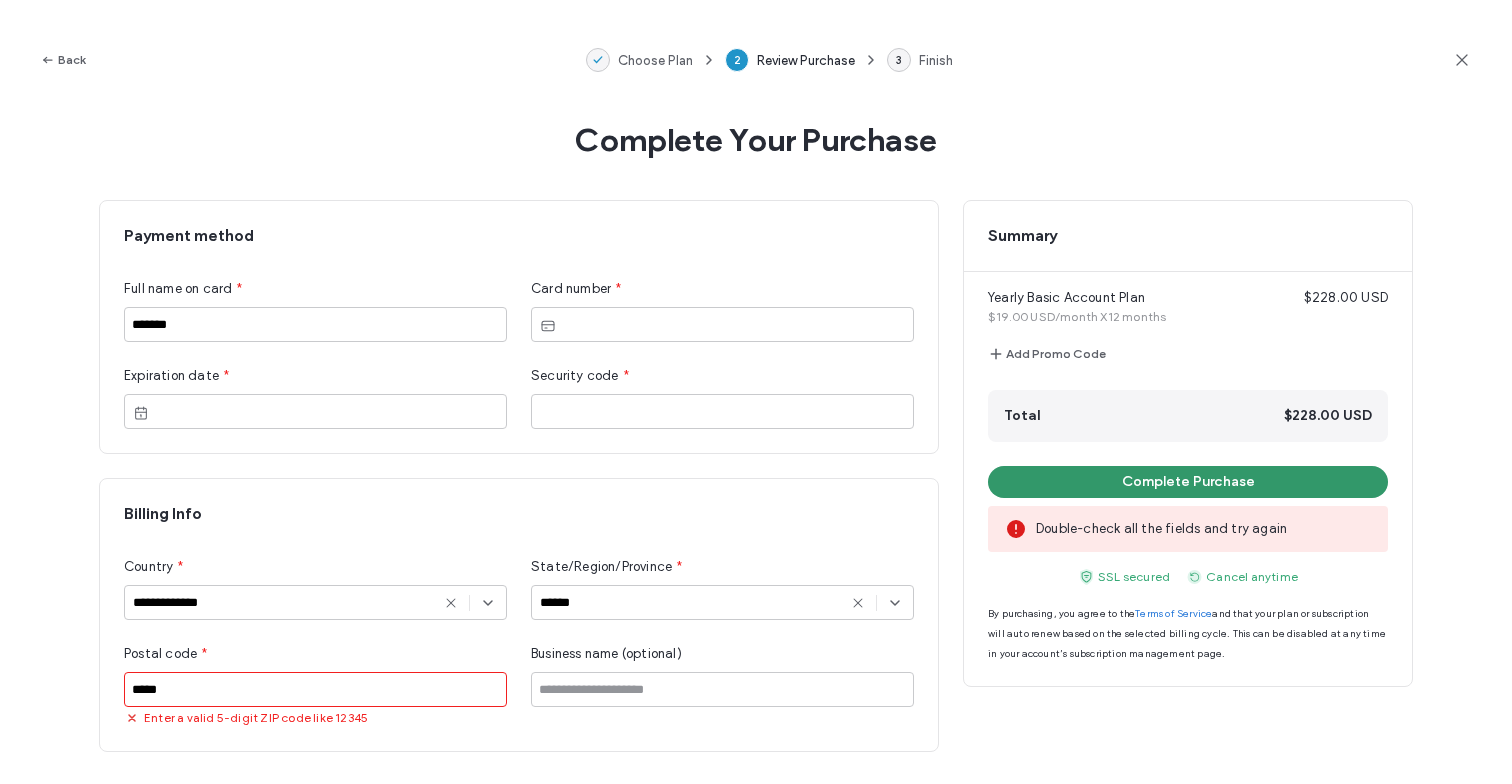 click on "Complete Purchase" at bounding box center (1188, 482) 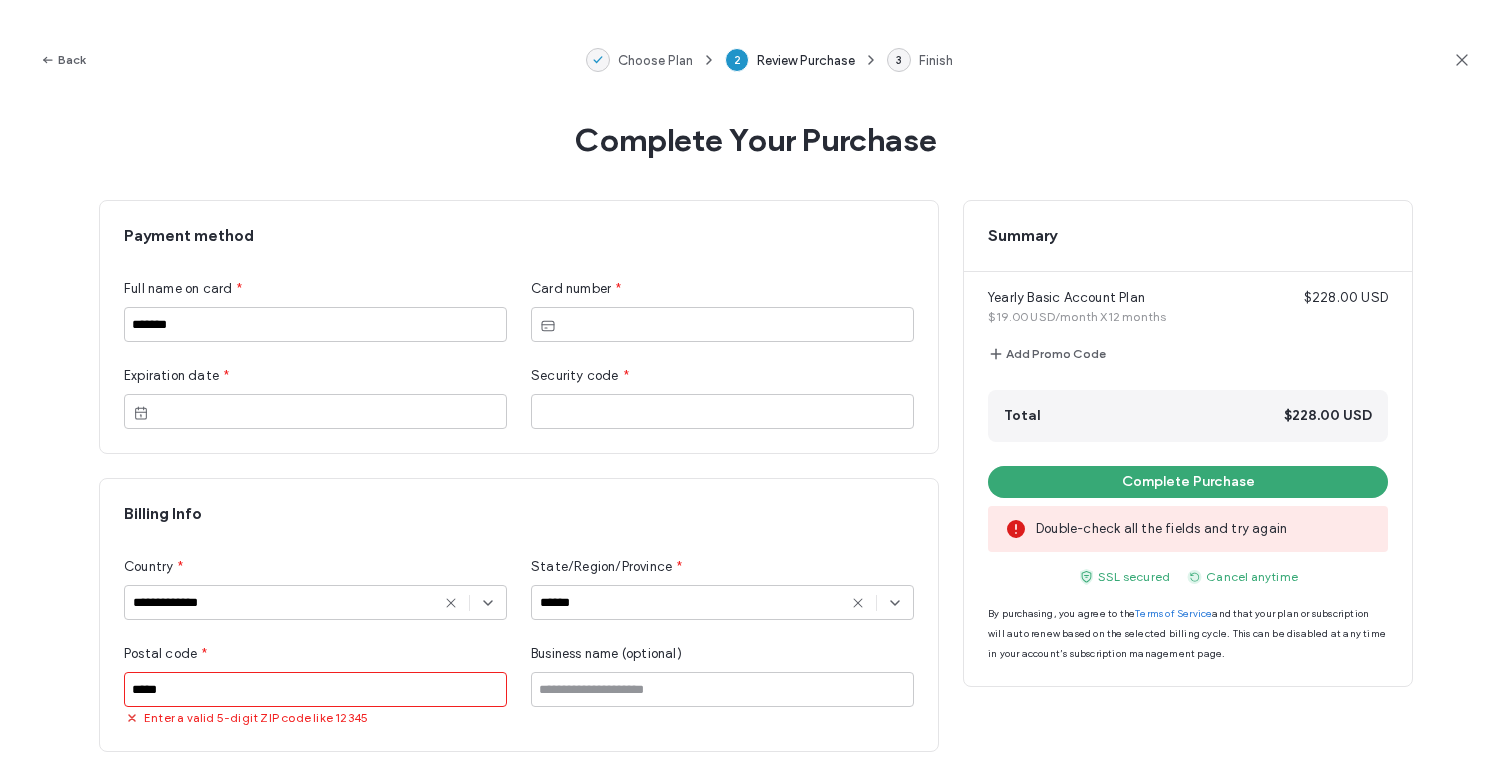 click on "*****" at bounding box center (315, 689) 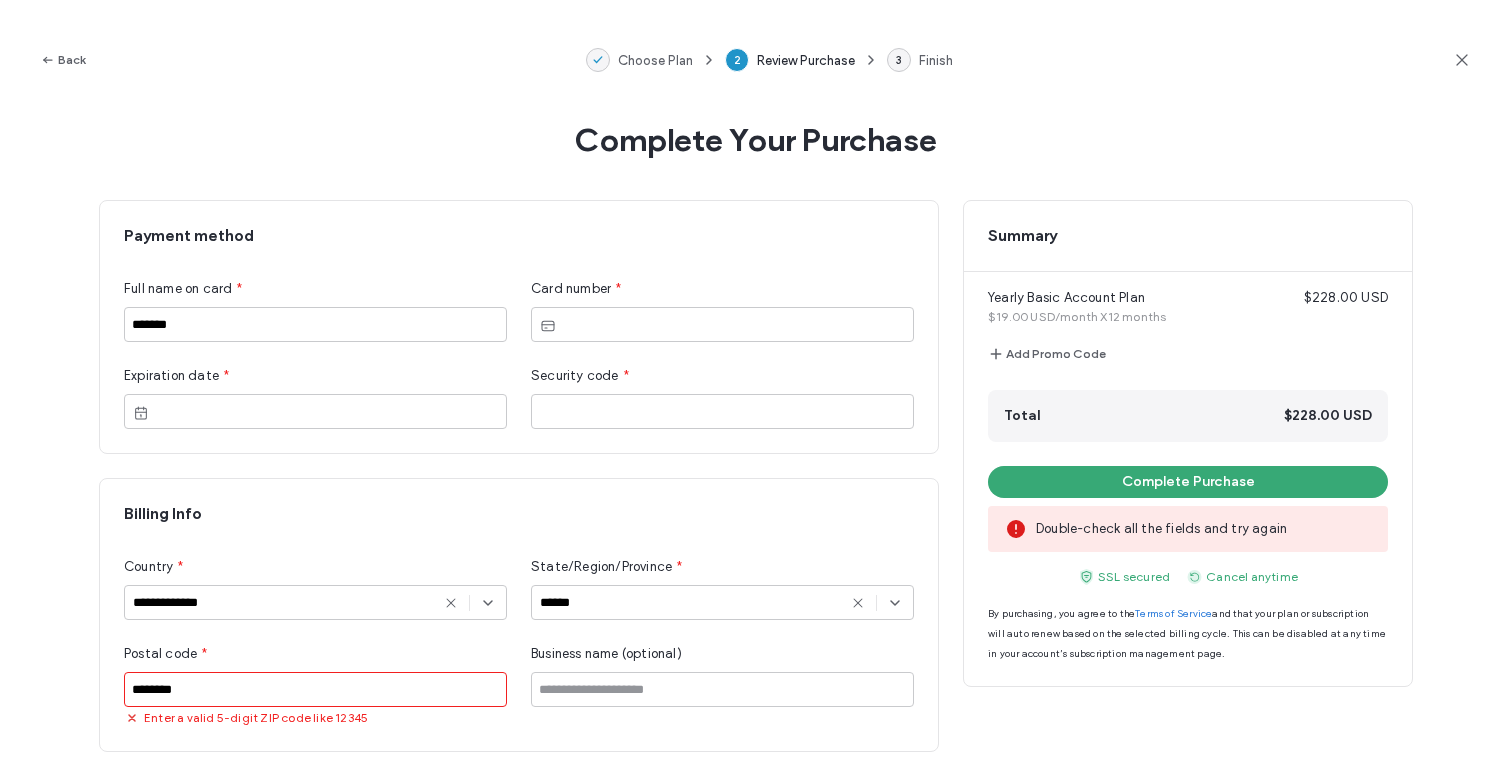 click on "********" at bounding box center (315, 689) 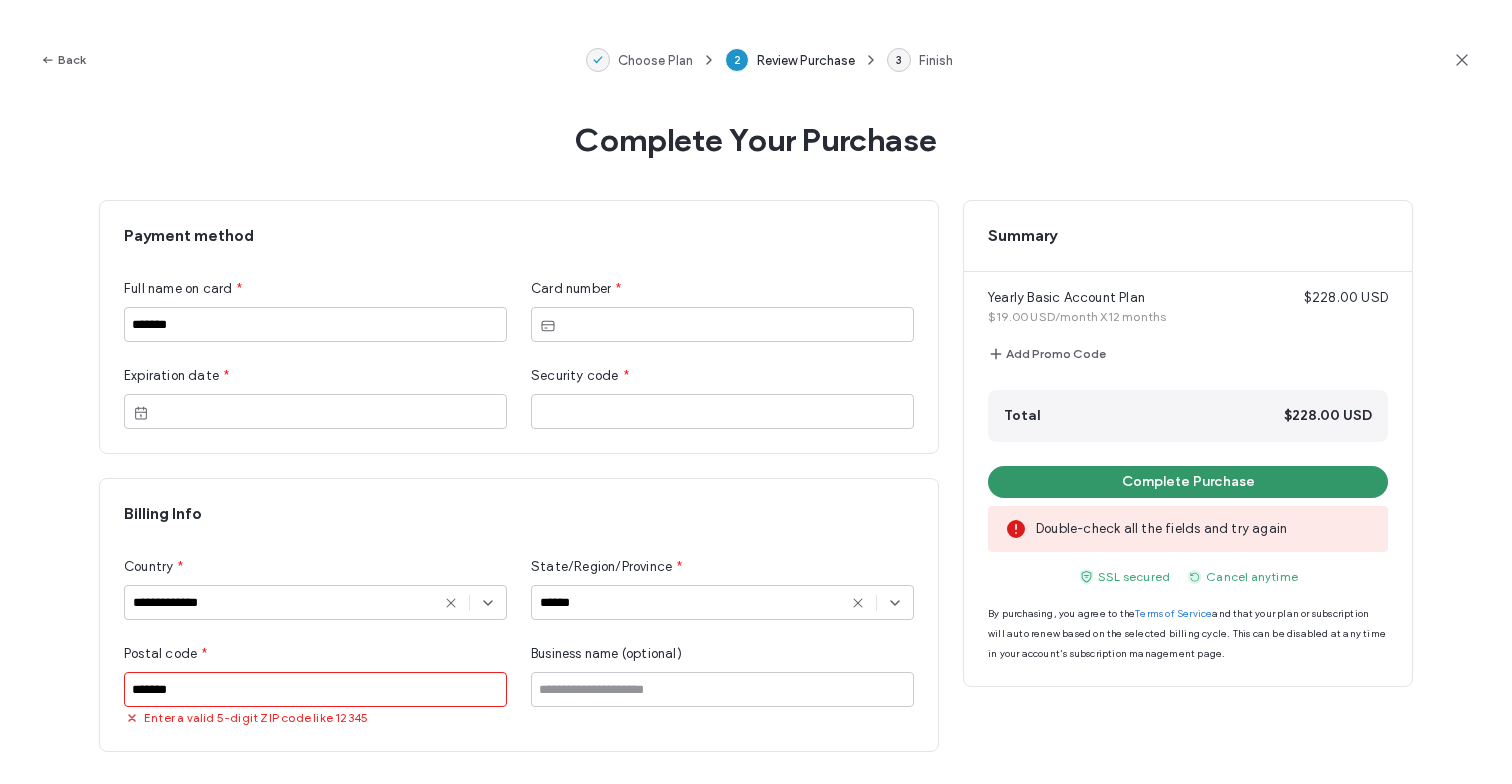 type on "******" 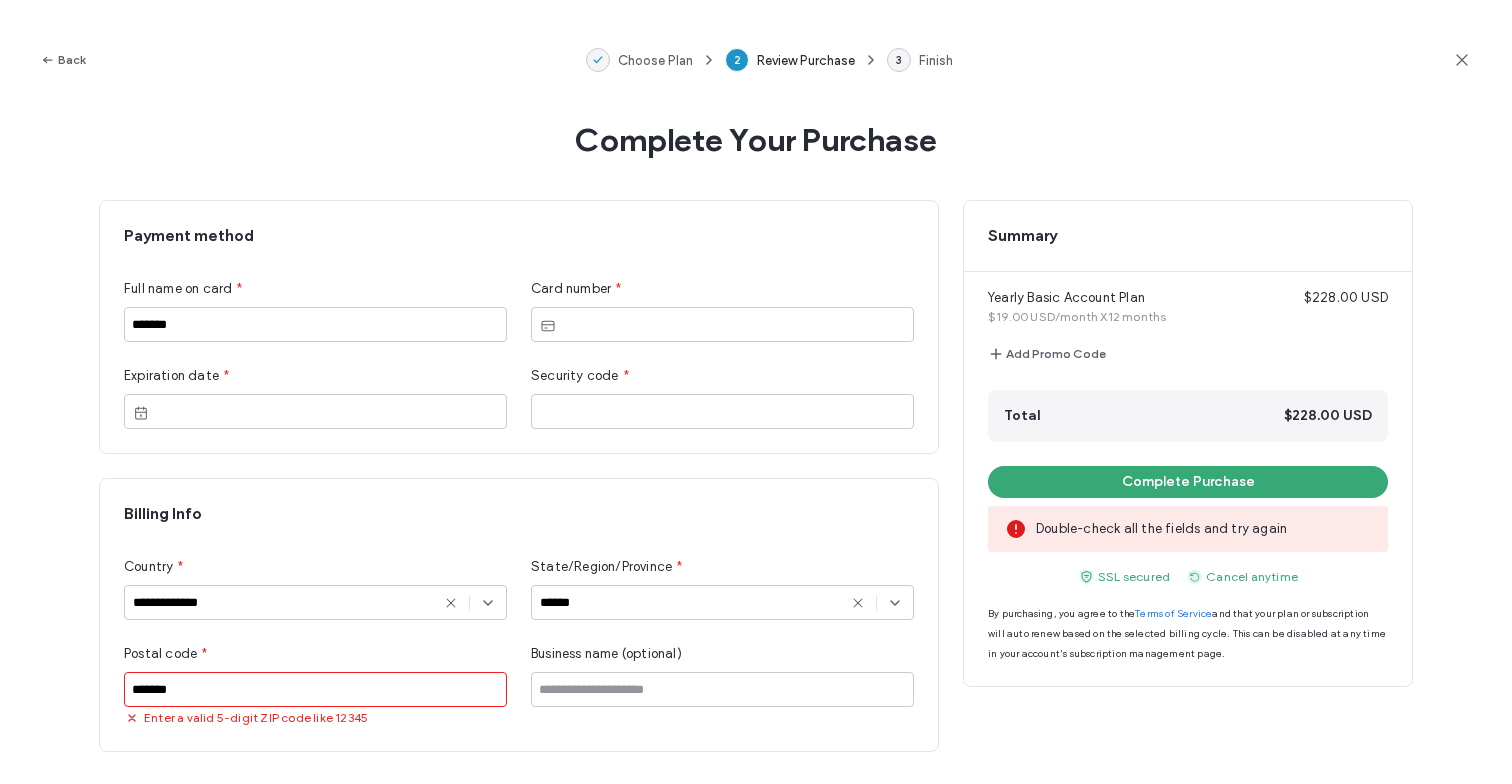 click on "******" at bounding box center [315, 689] 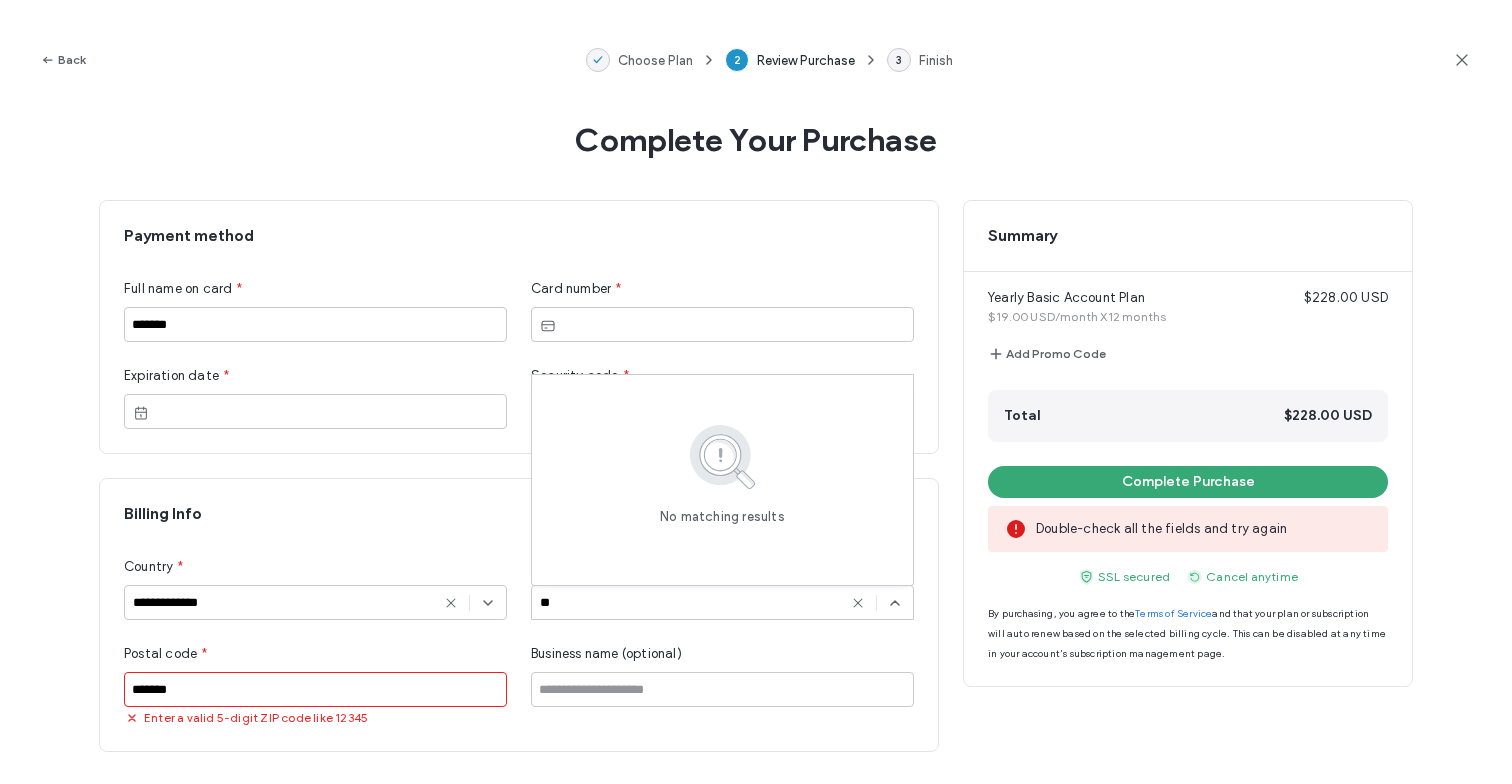type on "*" 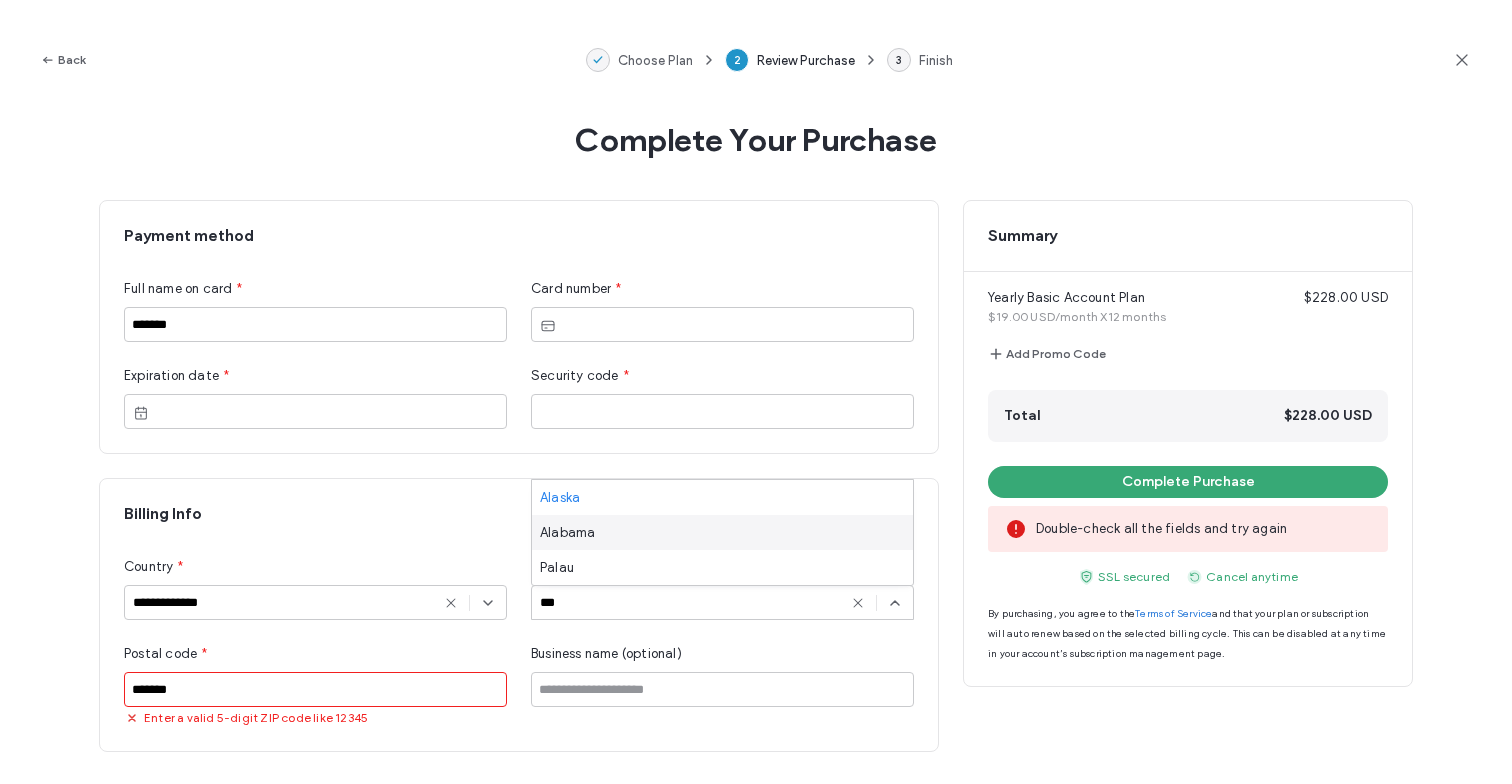 click on "Alabama" at bounding box center [722, 532] 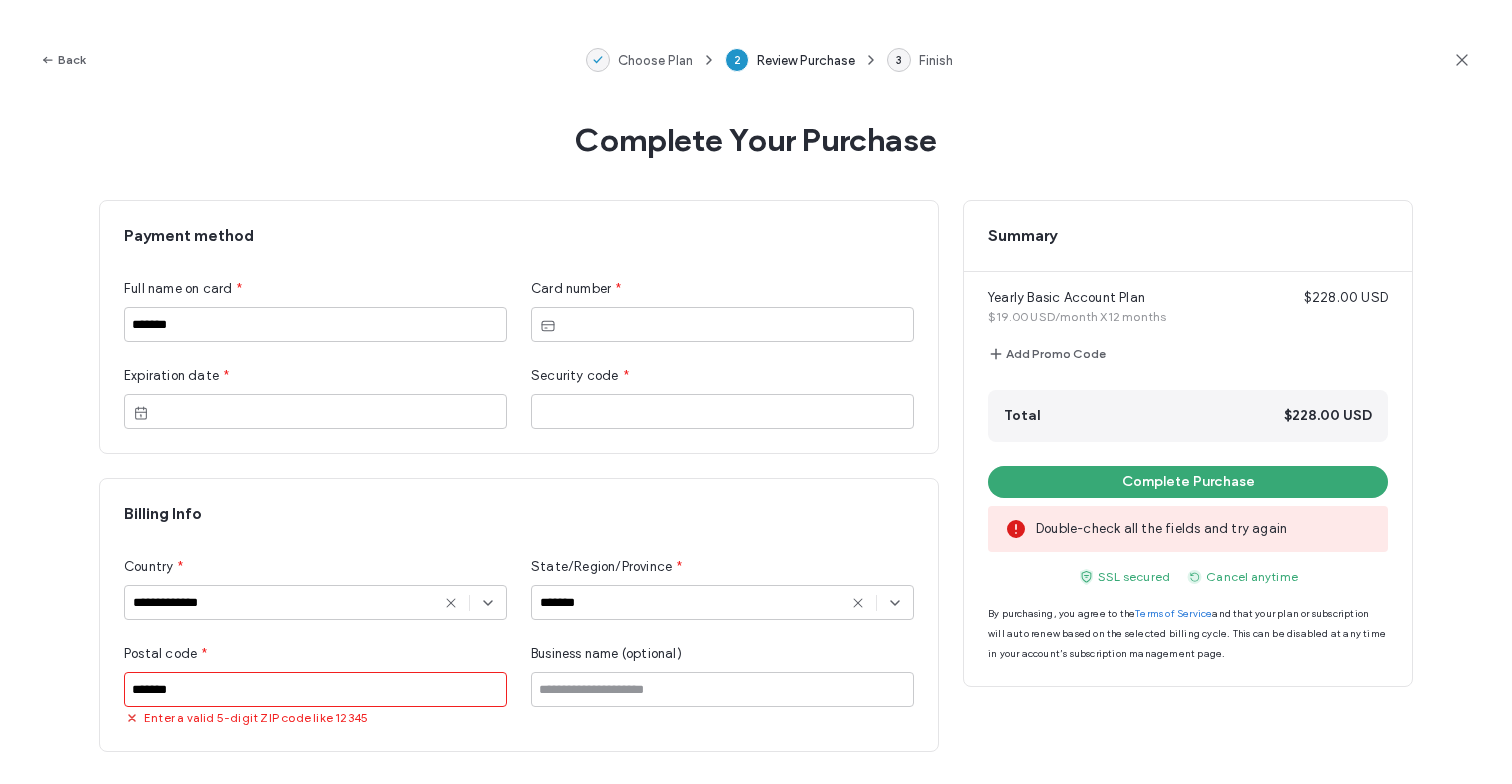 click on "******" at bounding box center (315, 689) 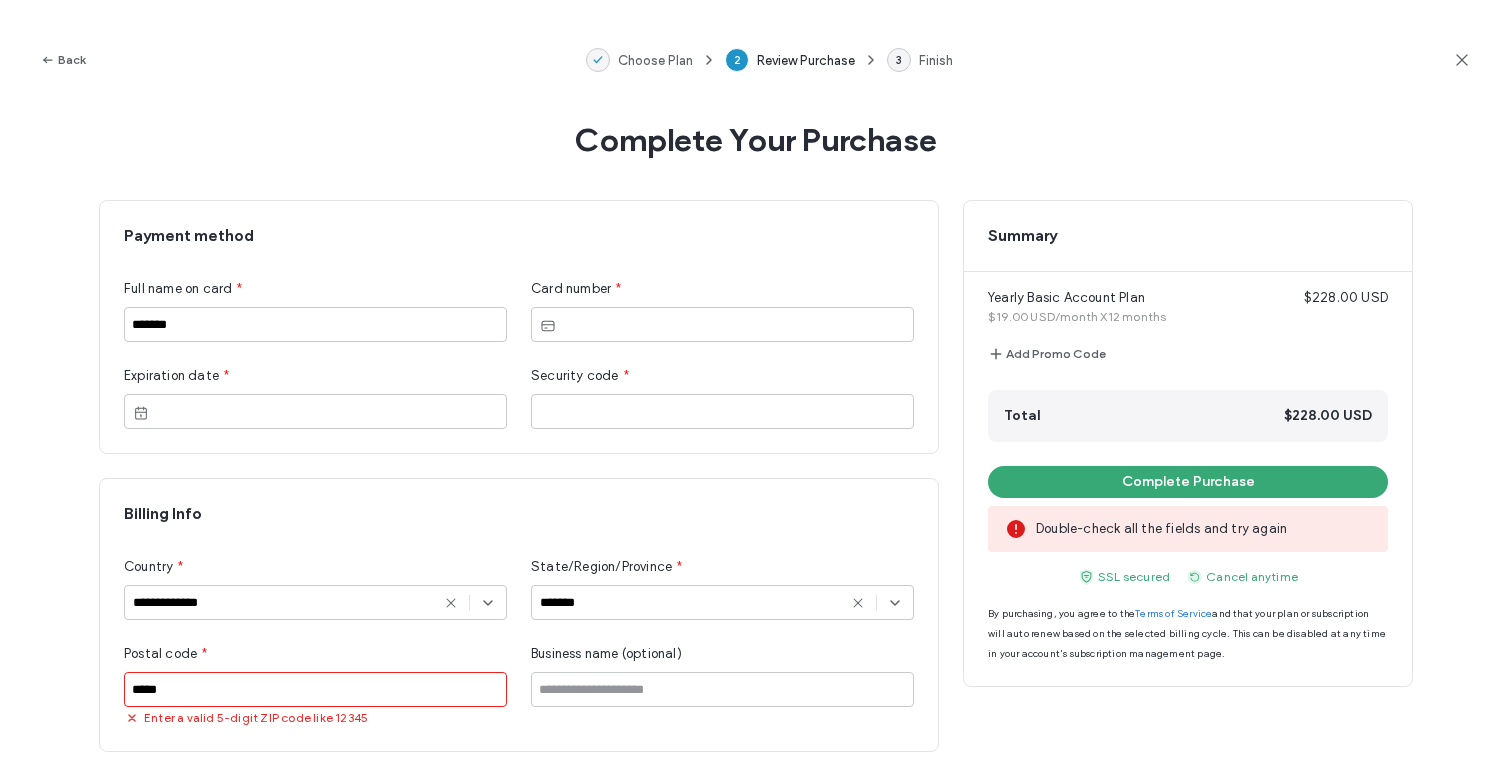 type on "*****" 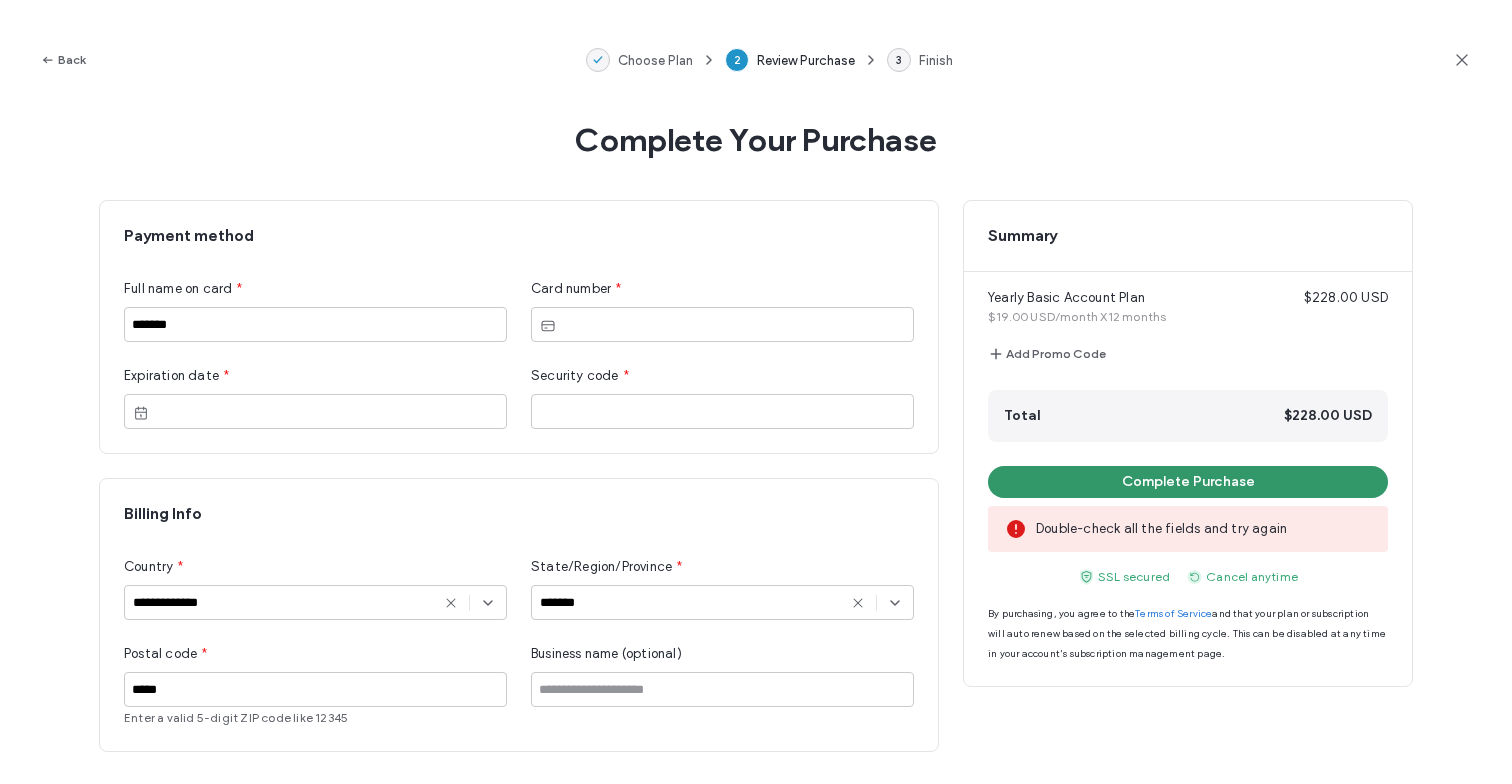 click on "Complete Purchase" at bounding box center (1188, 482) 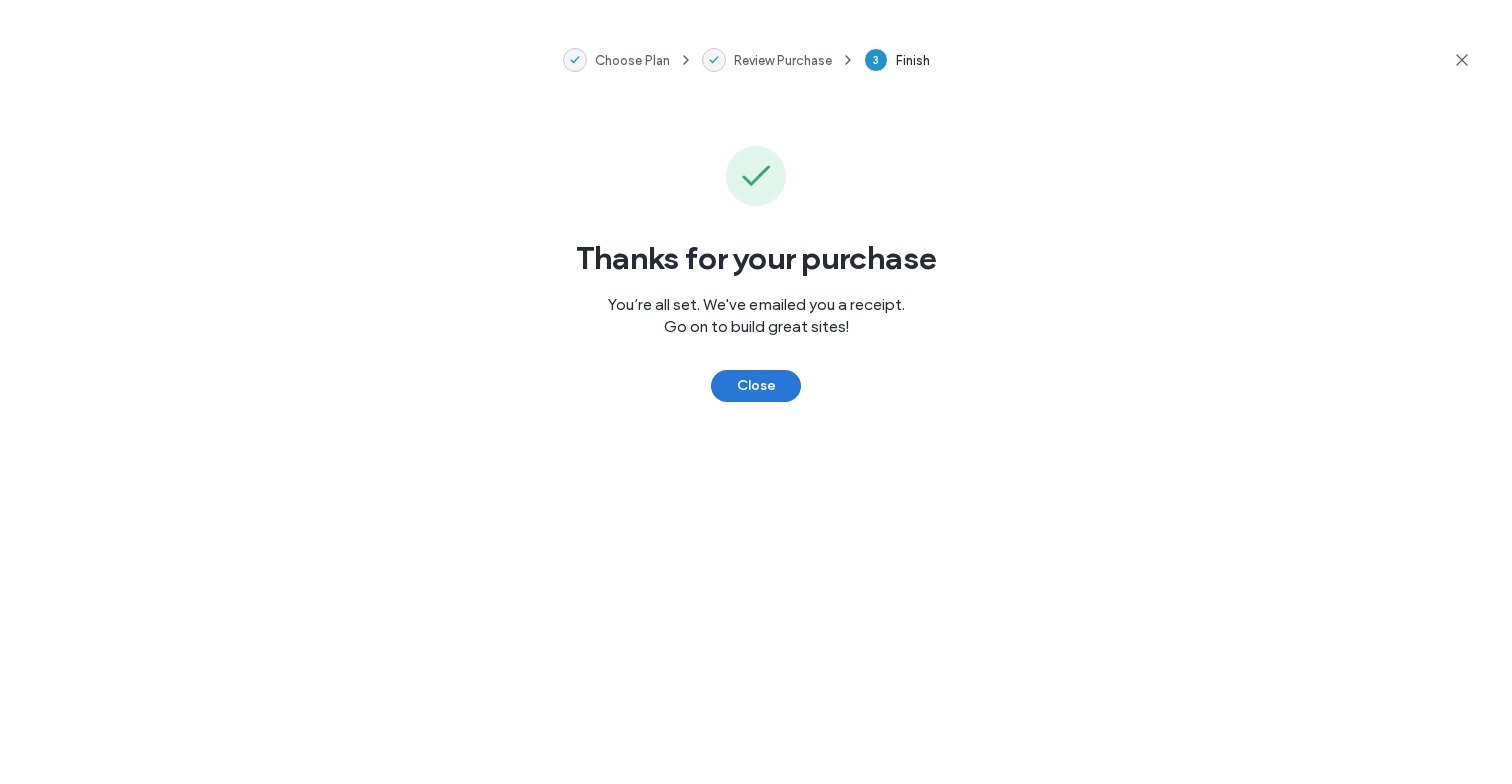 click on "Close" at bounding box center [756, 386] 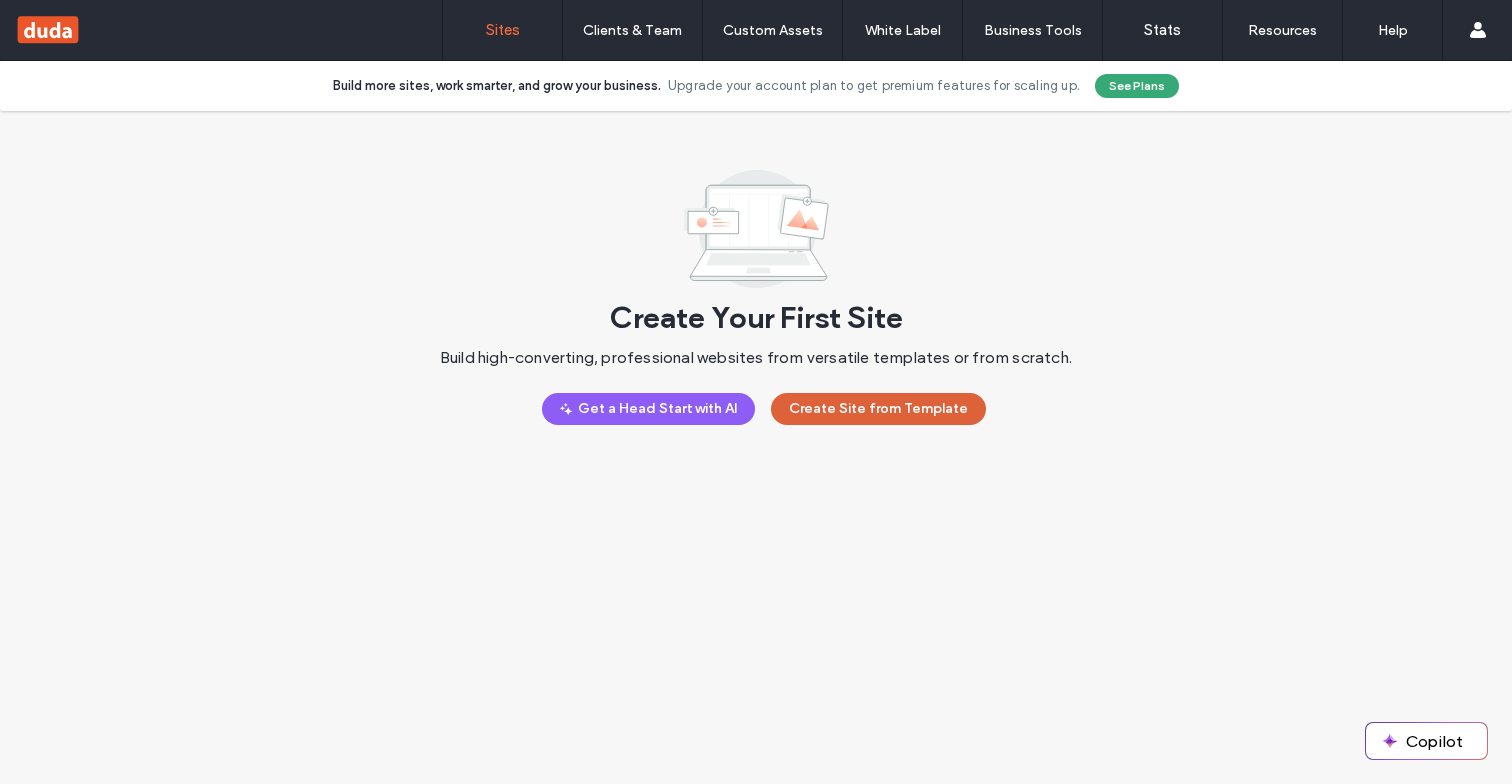 scroll, scrollTop: 0, scrollLeft: 0, axis: both 